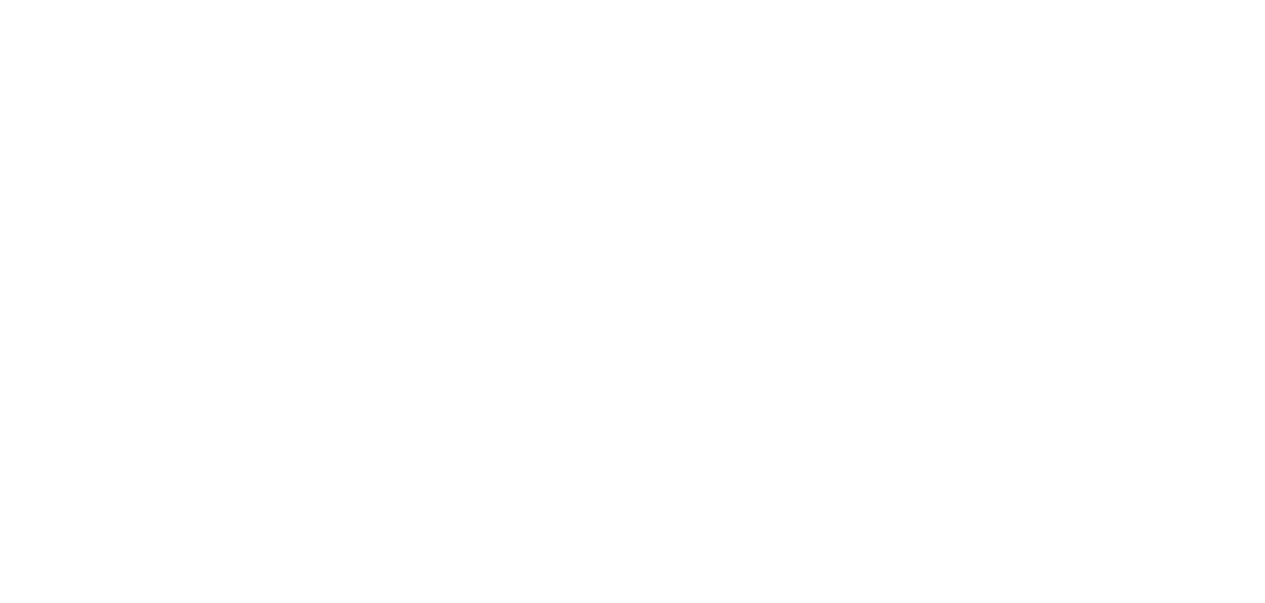 scroll, scrollTop: 0, scrollLeft: 0, axis: both 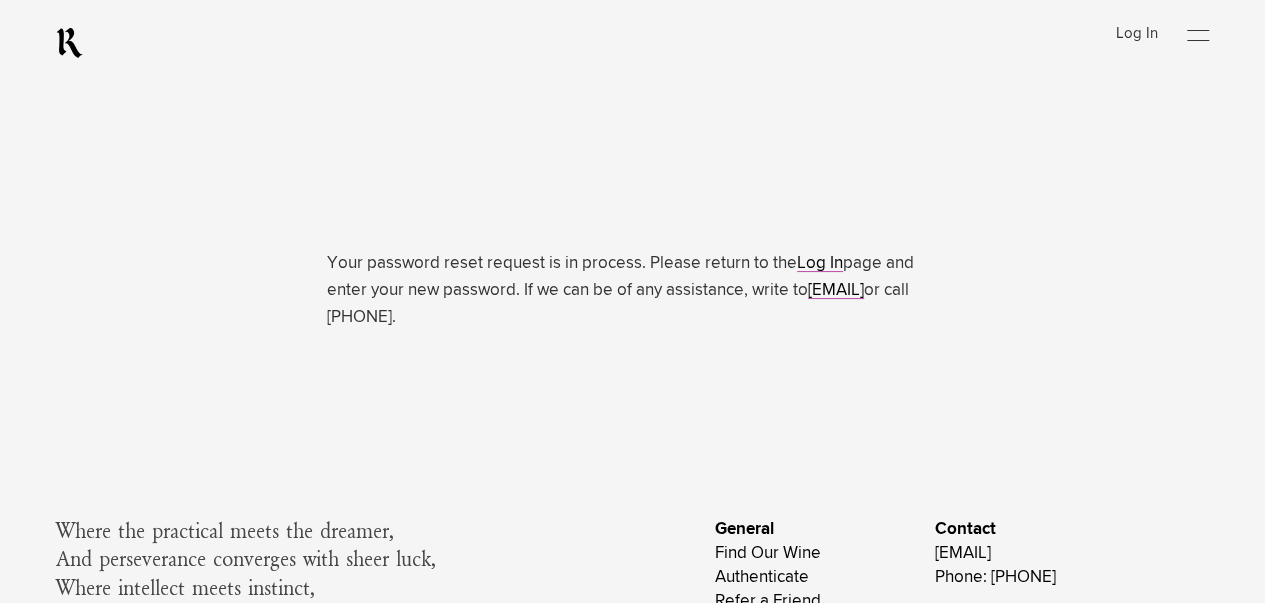 click on "Your password reset request is in process. Please return to the  Log In  page and enter your new password. If we can be of any assistance, write to  team@realmcellars.com  or call 707-224-1910." at bounding box center [632, 166] 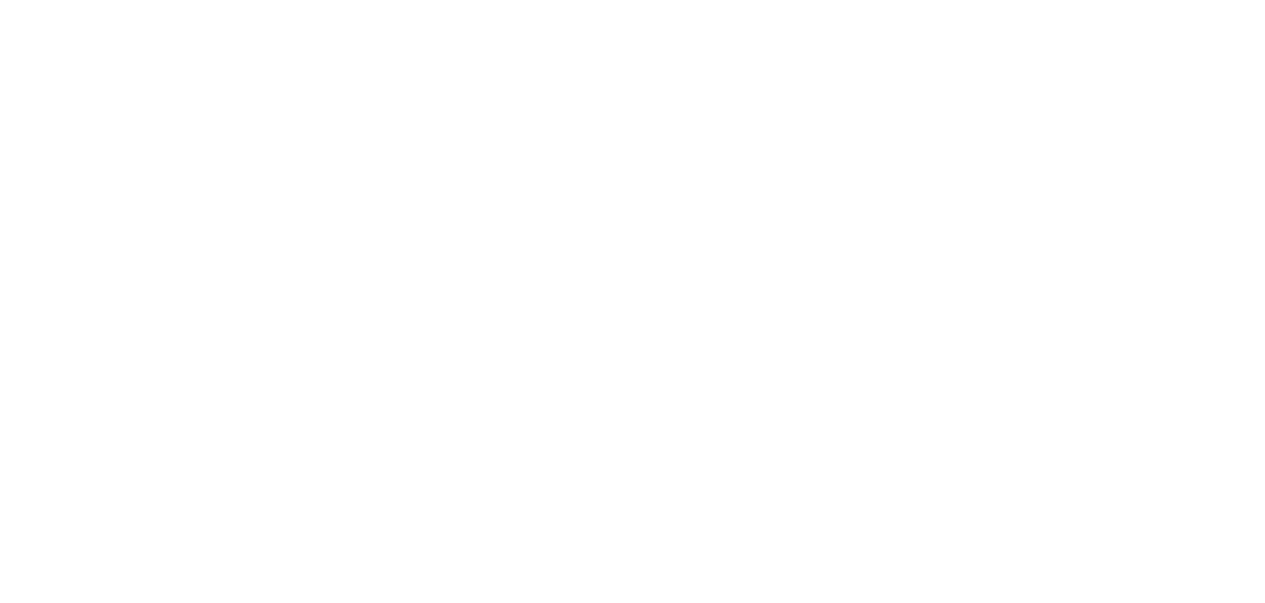 scroll, scrollTop: 0, scrollLeft: 0, axis: both 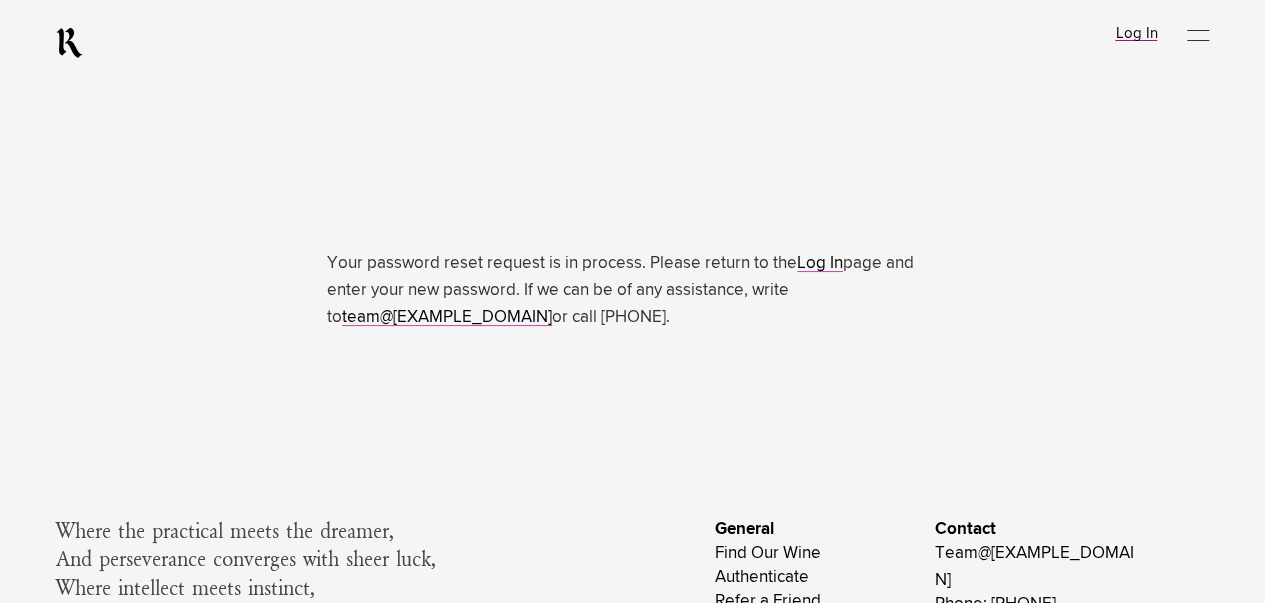 click on "Log In" at bounding box center [1136, 33] 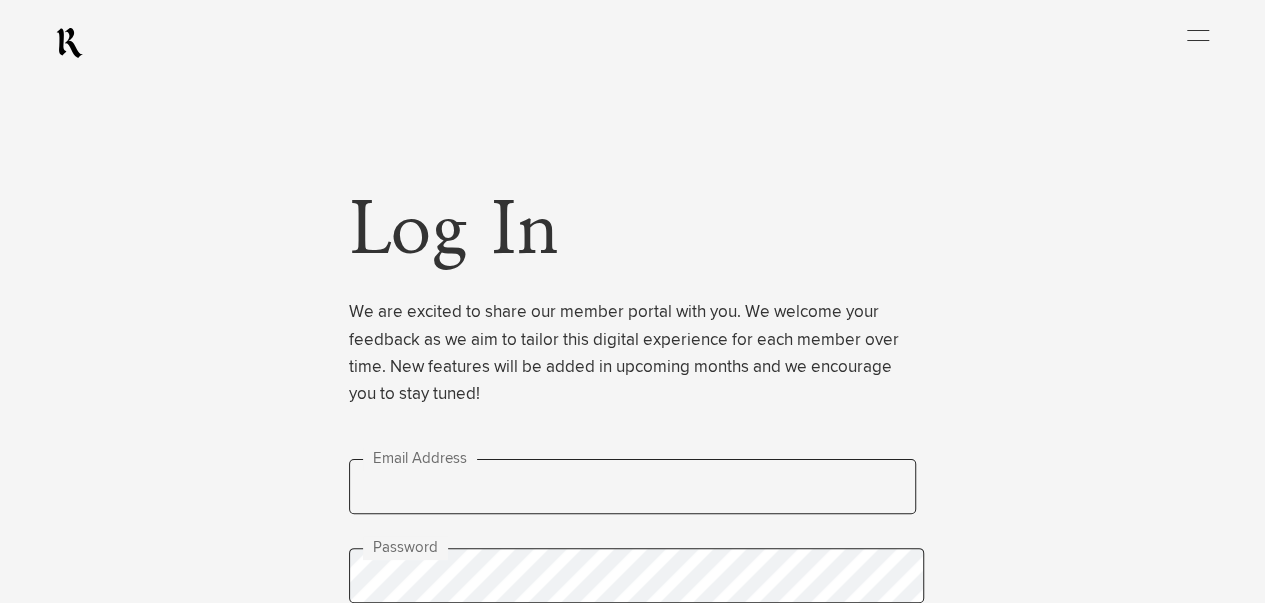 type on "**********" 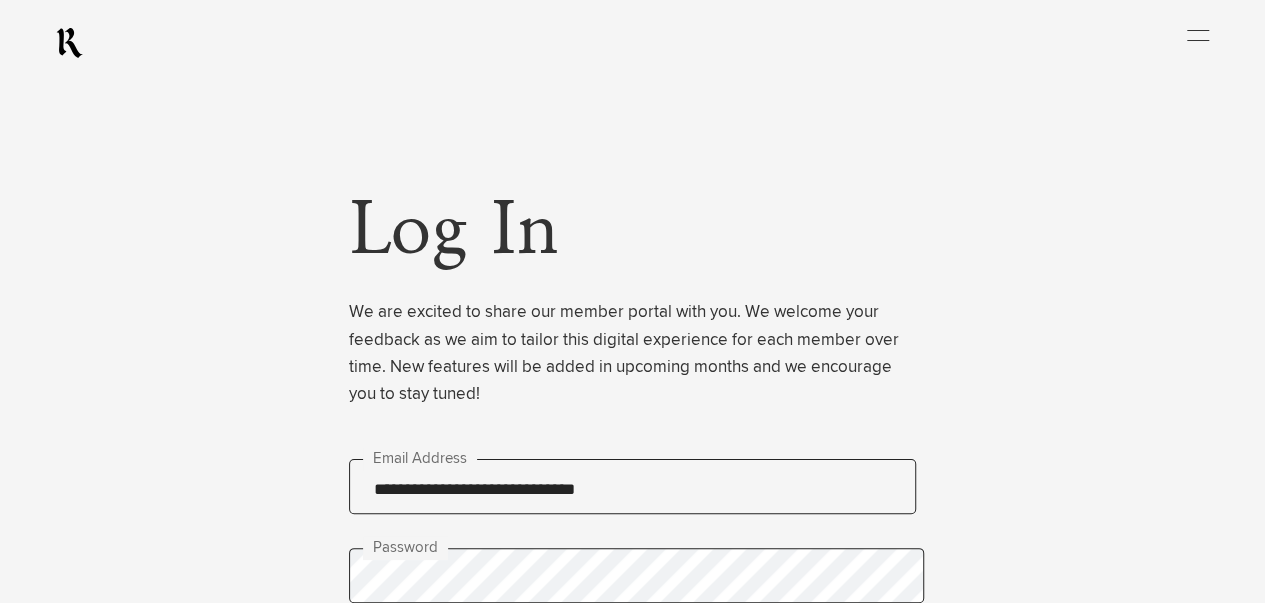 scroll, scrollTop: 200, scrollLeft: 0, axis: vertical 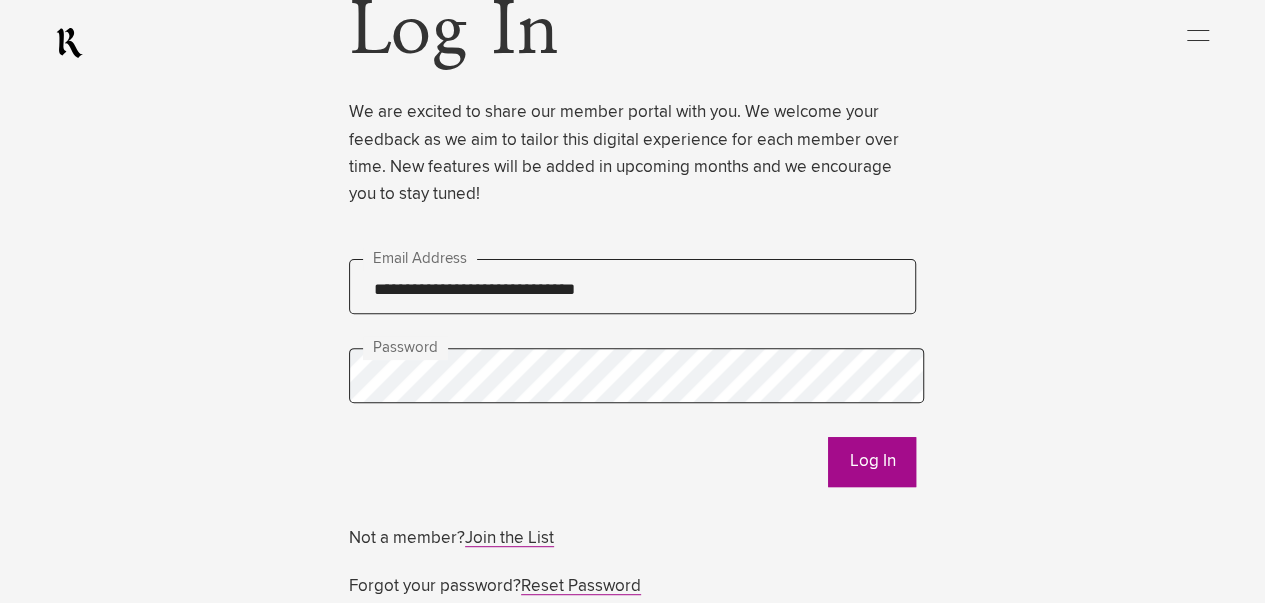 drag, startPoint x: 1133, startPoint y: 413, endPoint x: 1076, endPoint y: 421, distance: 57.558666 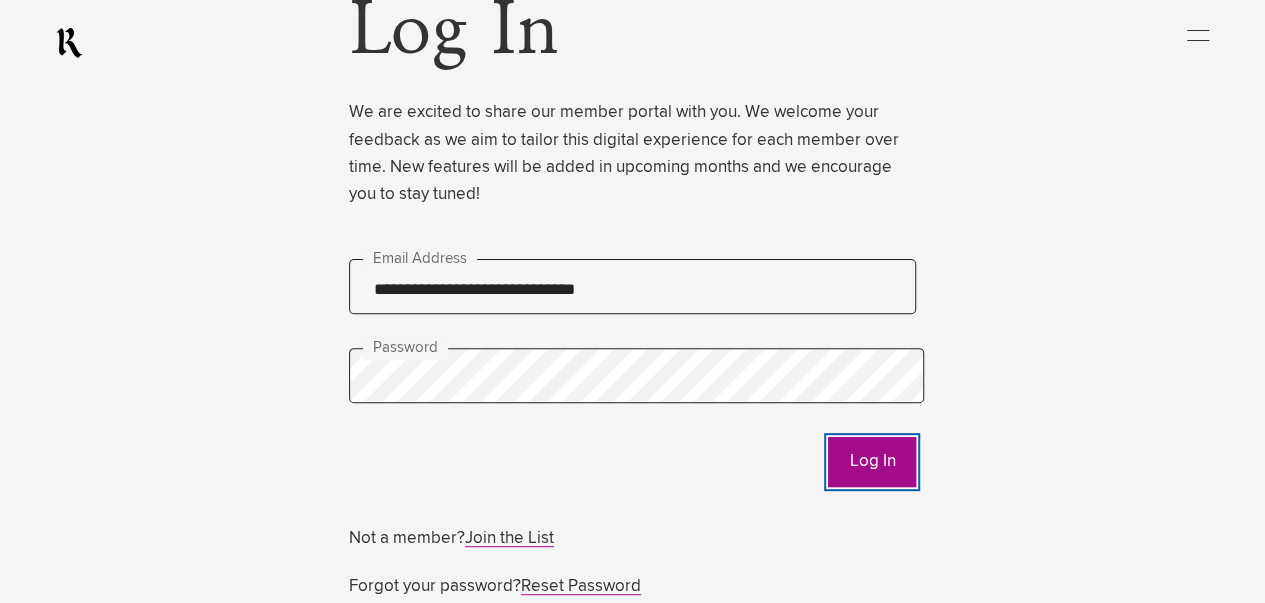 click on "Log In" at bounding box center (872, 462) 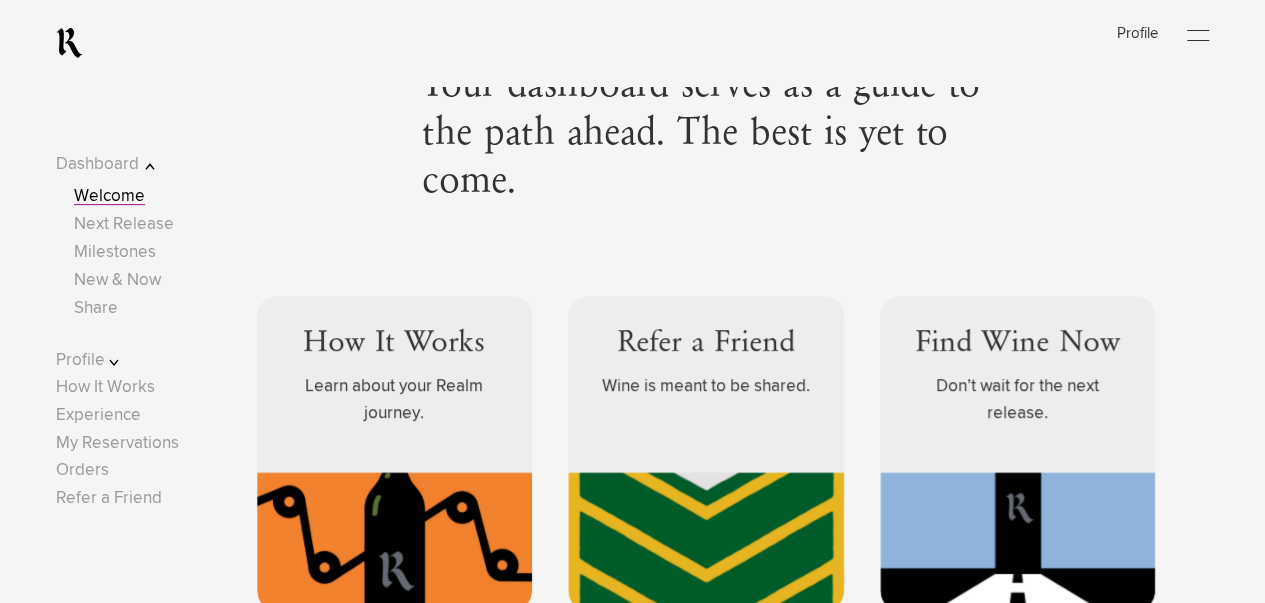 scroll, scrollTop: 100, scrollLeft: 0, axis: vertical 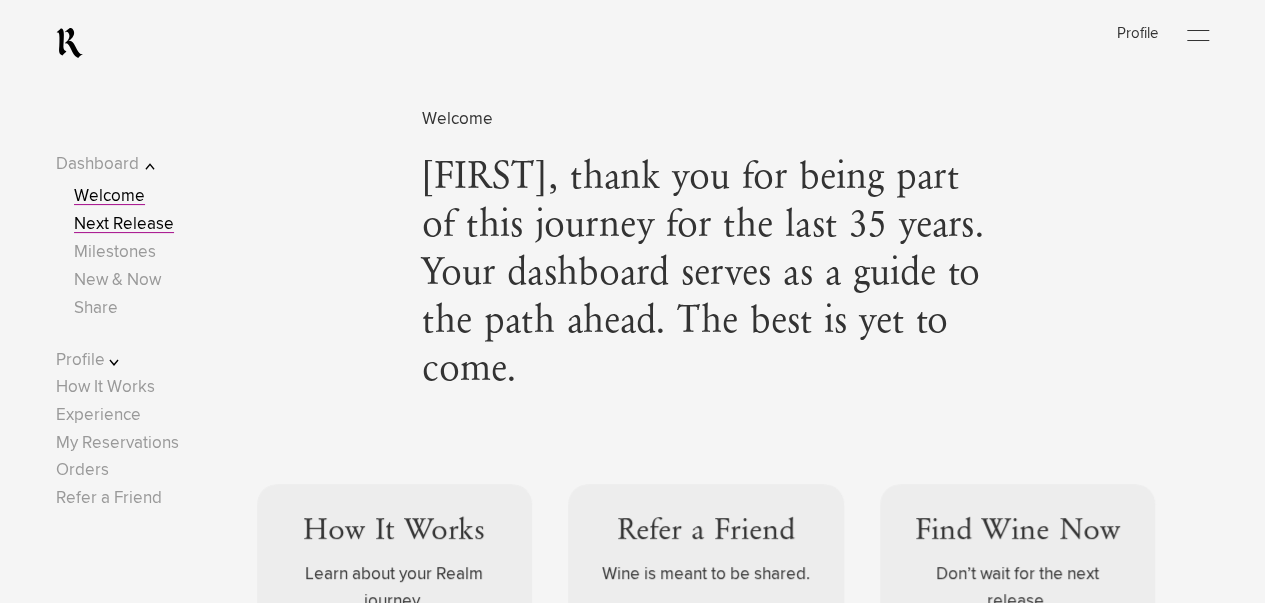 click on "Next Release" at bounding box center (124, 224) 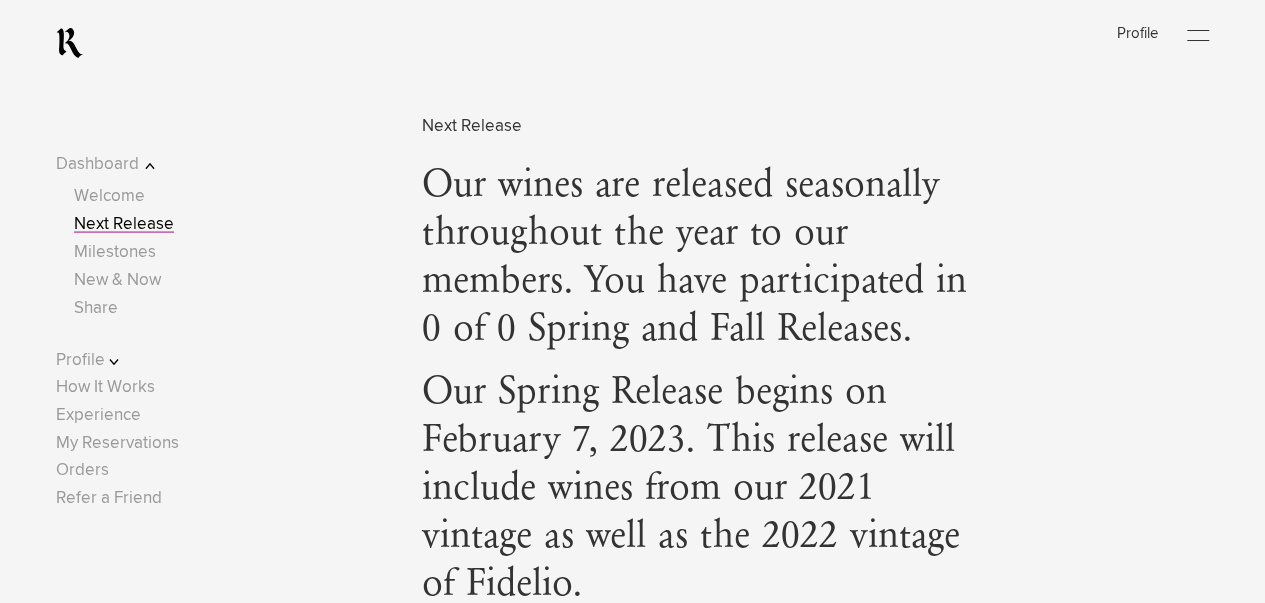 scroll, scrollTop: 2144, scrollLeft: 0, axis: vertical 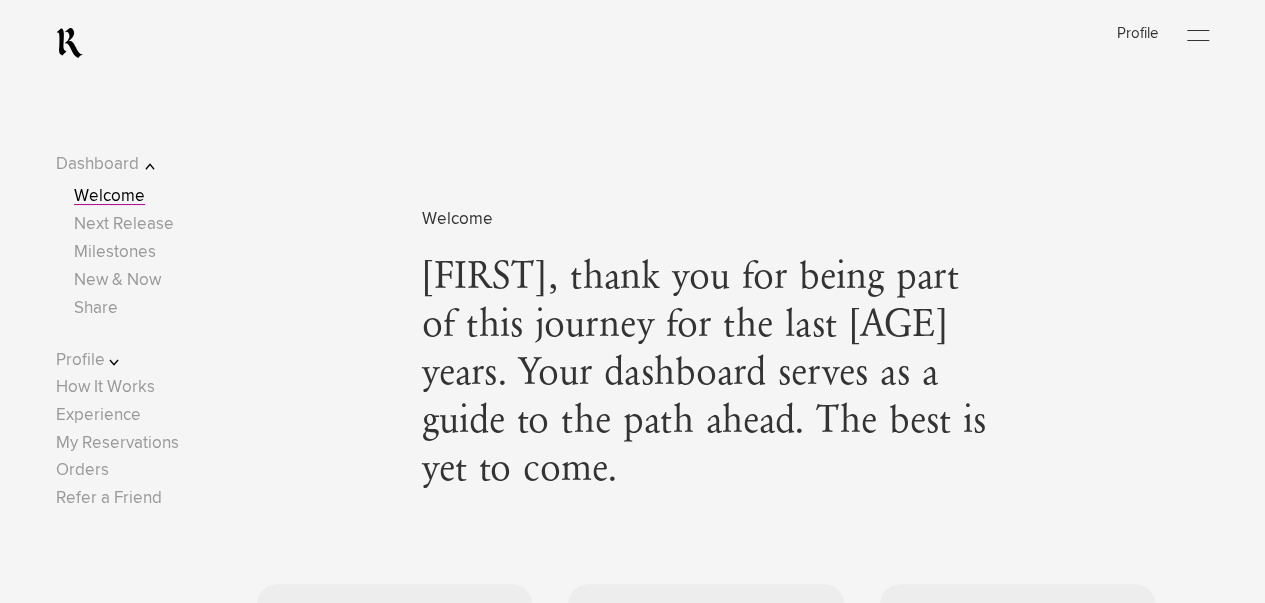 click at bounding box center (1198, 36) 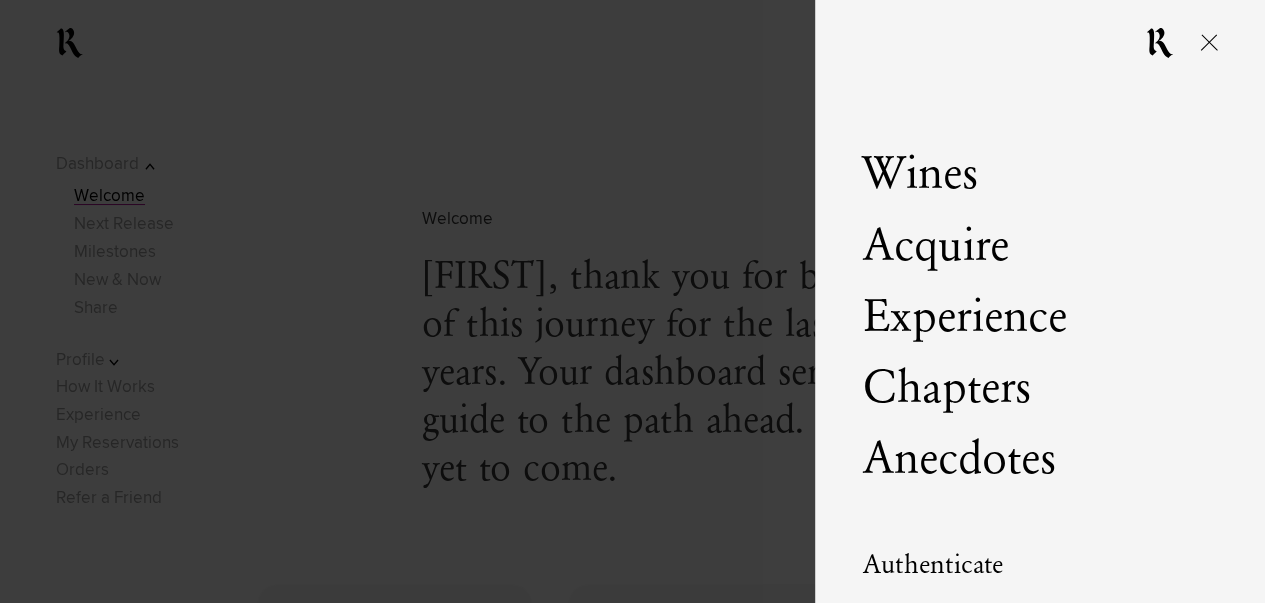 click at bounding box center [1209, 43] 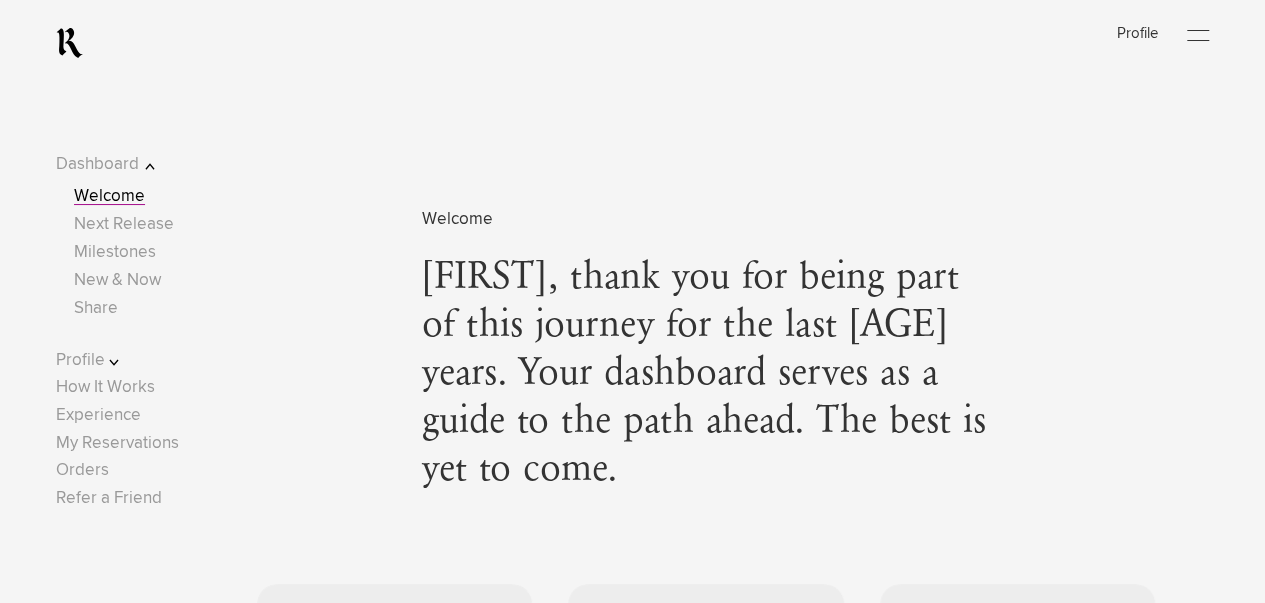 click on "Profile" at bounding box center (119, 360) 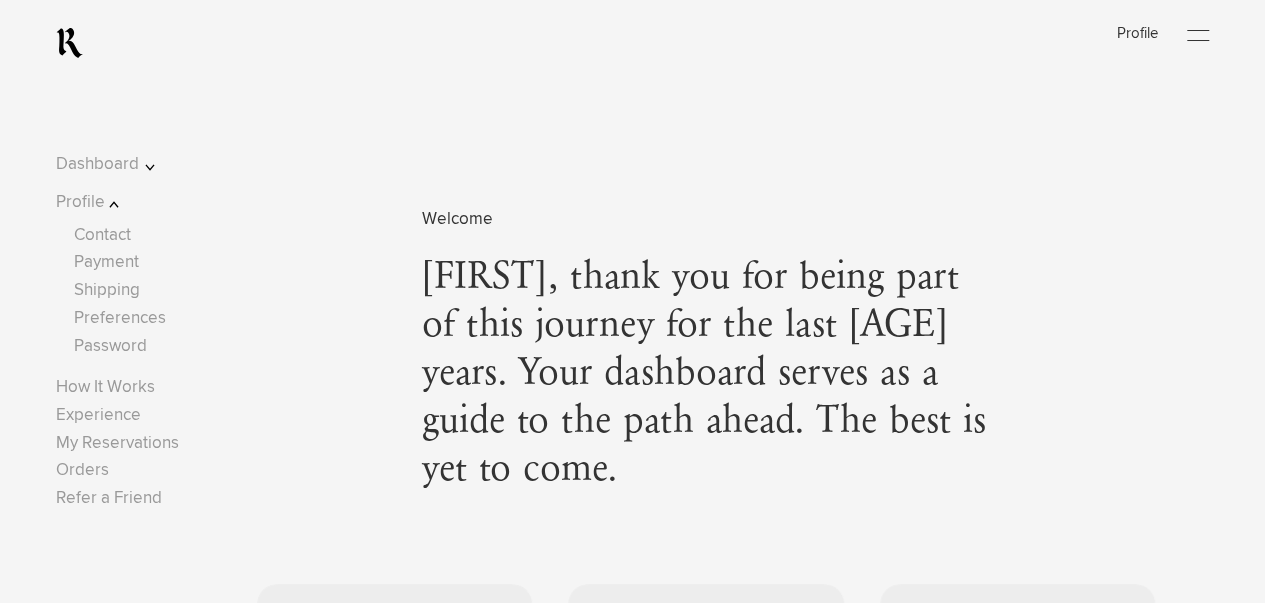 click on "Log In Profile Open Menu" at bounding box center [632, 43] 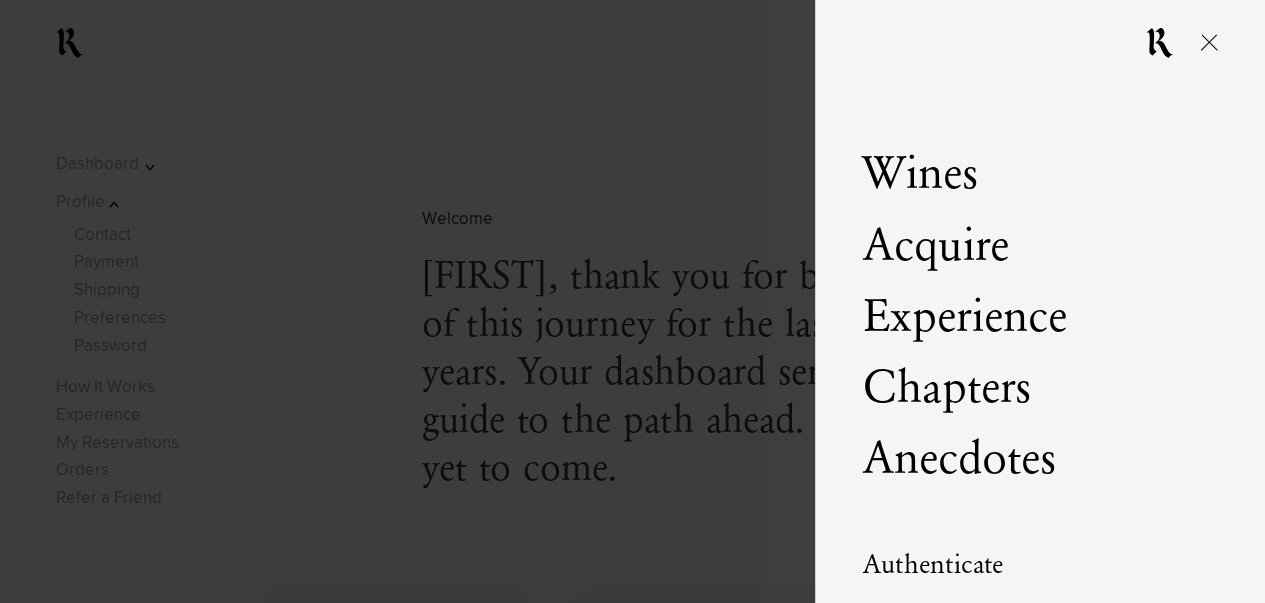 scroll, scrollTop: 117, scrollLeft: 0, axis: vertical 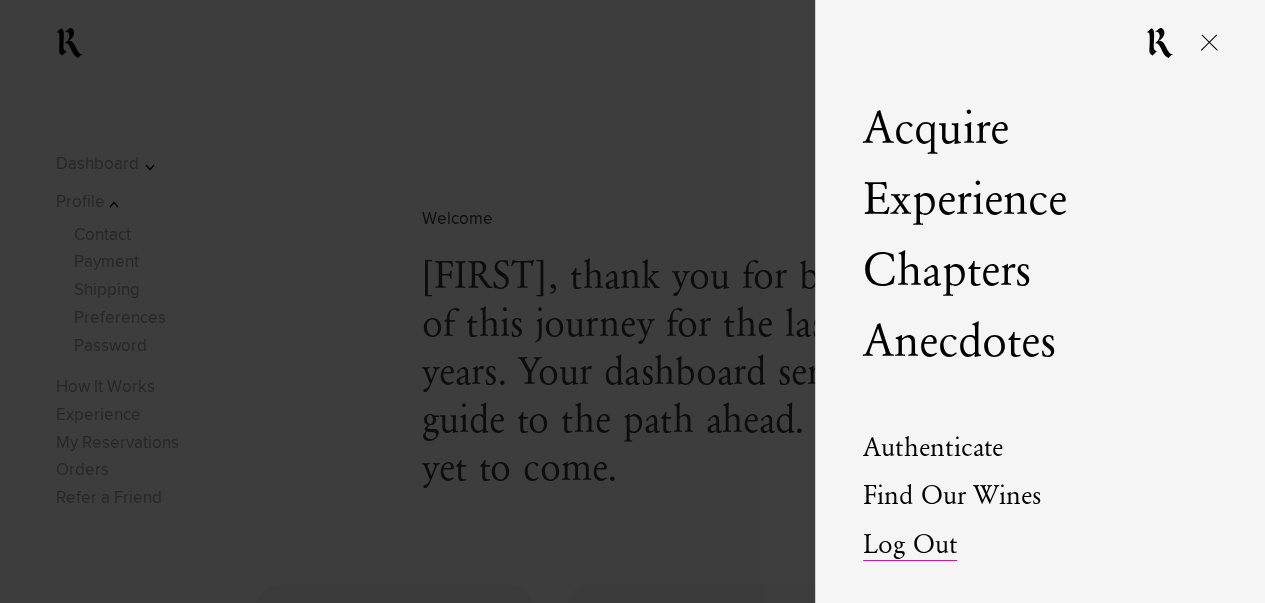 click on "Log Out" at bounding box center [910, 547] 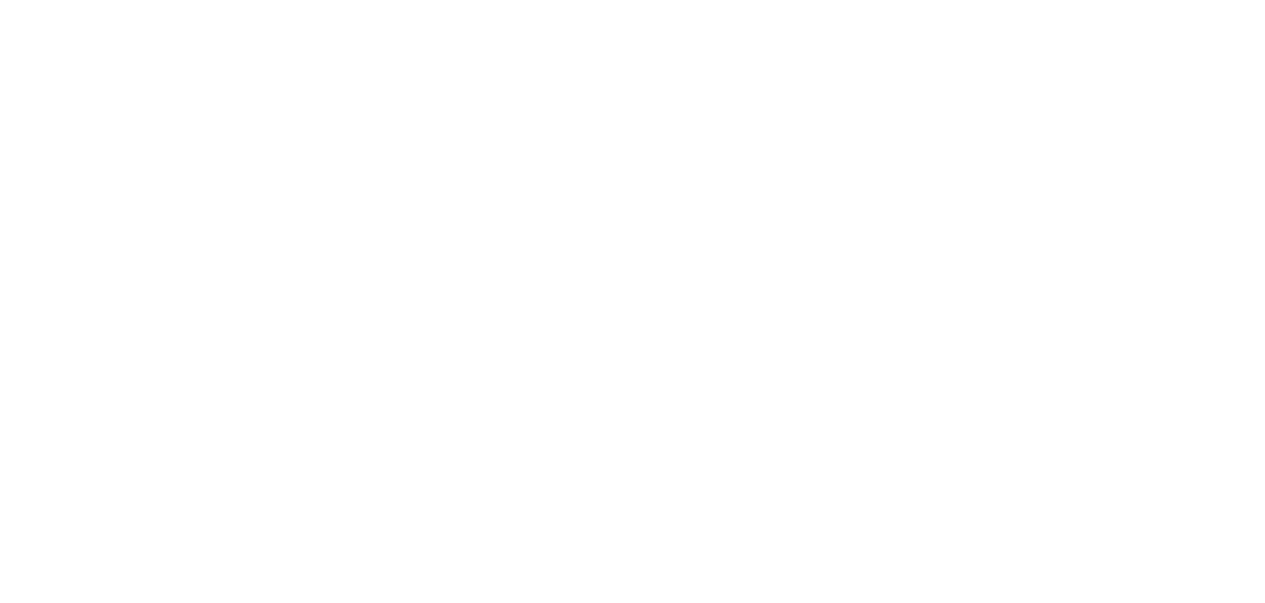 scroll, scrollTop: 0, scrollLeft: 0, axis: both 